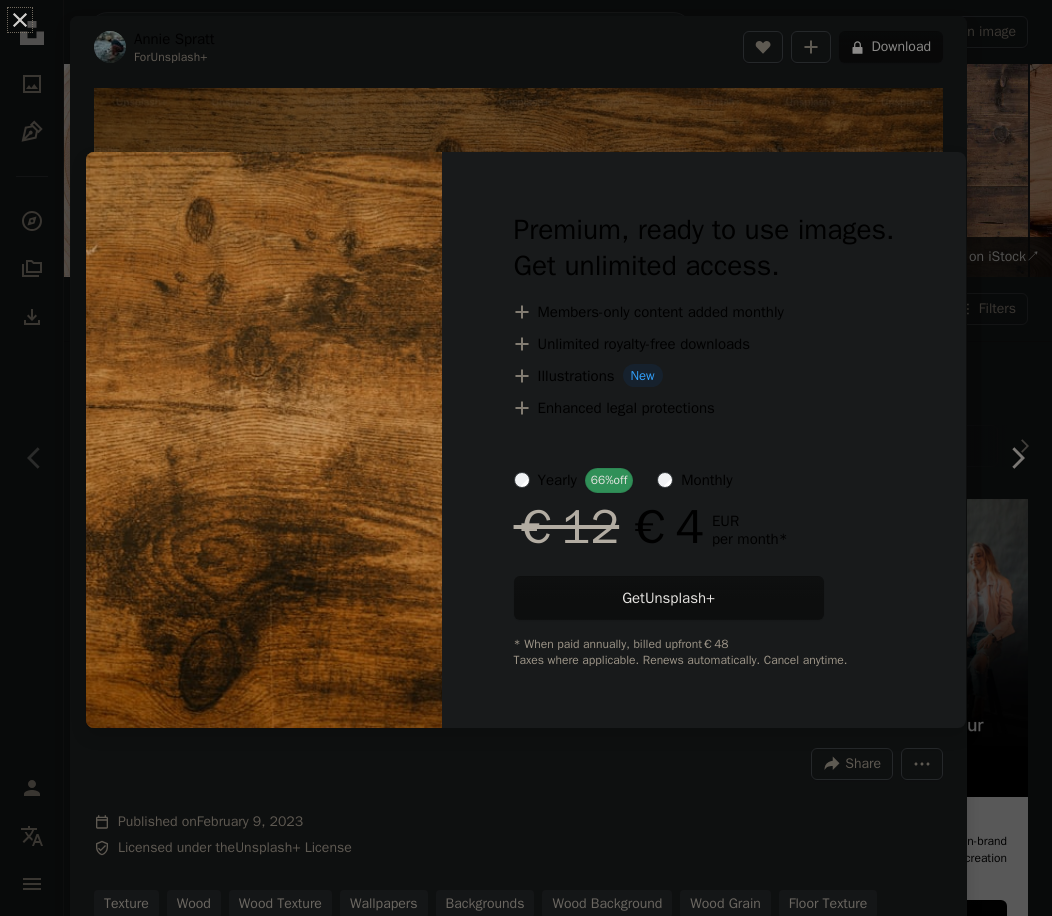 scroll, scrollTop: 0, scrollLeft: 0, axis: both 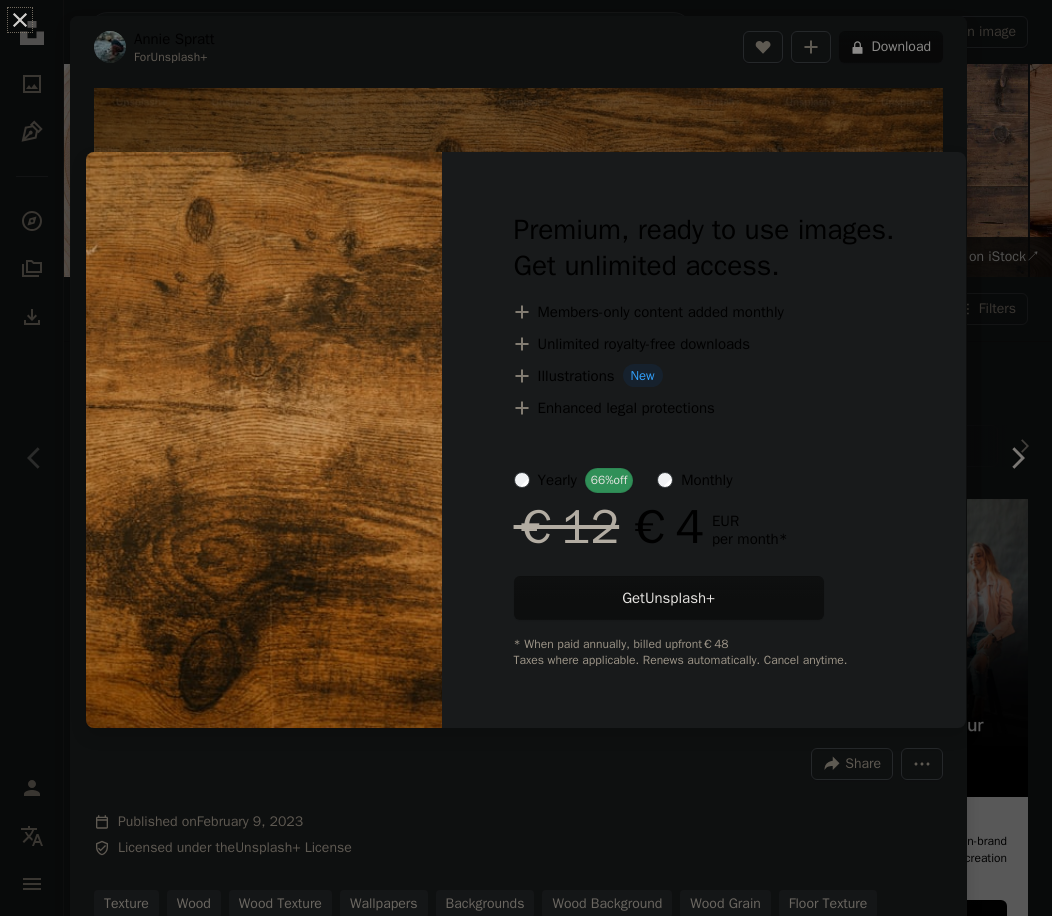 click at bounding box center [264, 440] 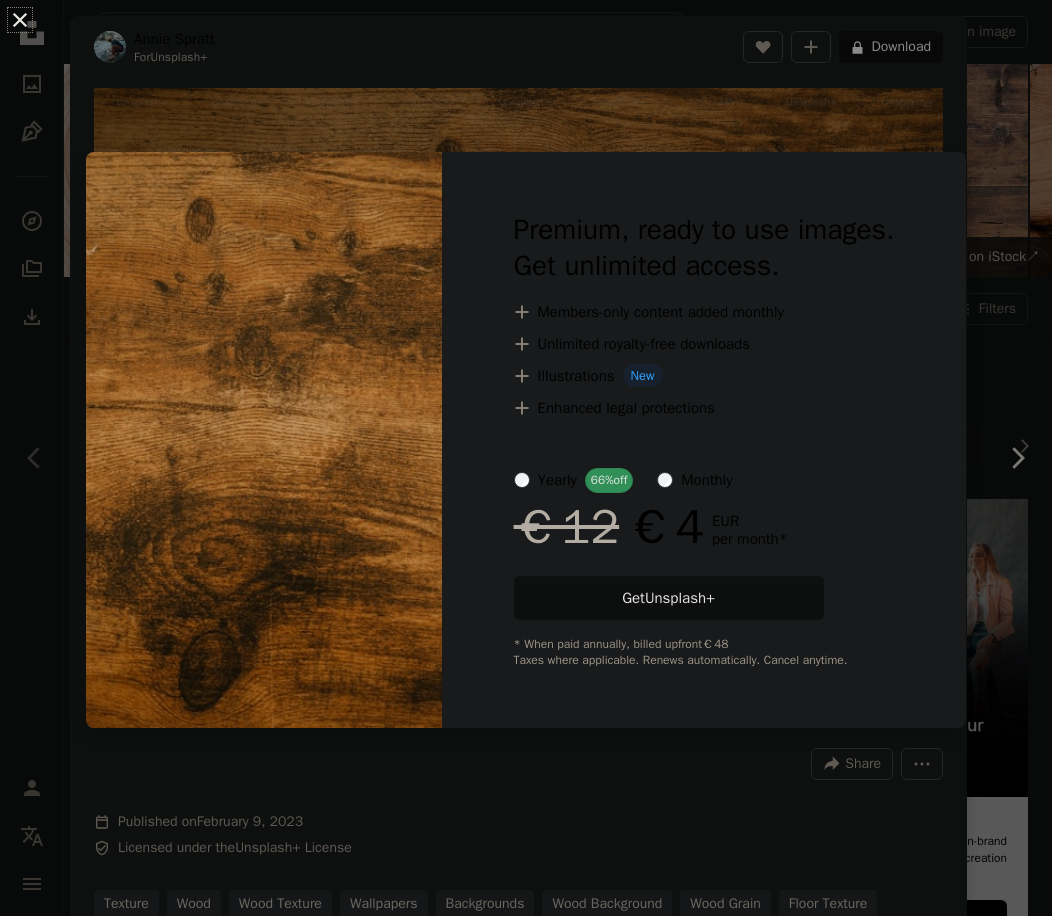 click on "An X shape" at bounding box center (20, 20) 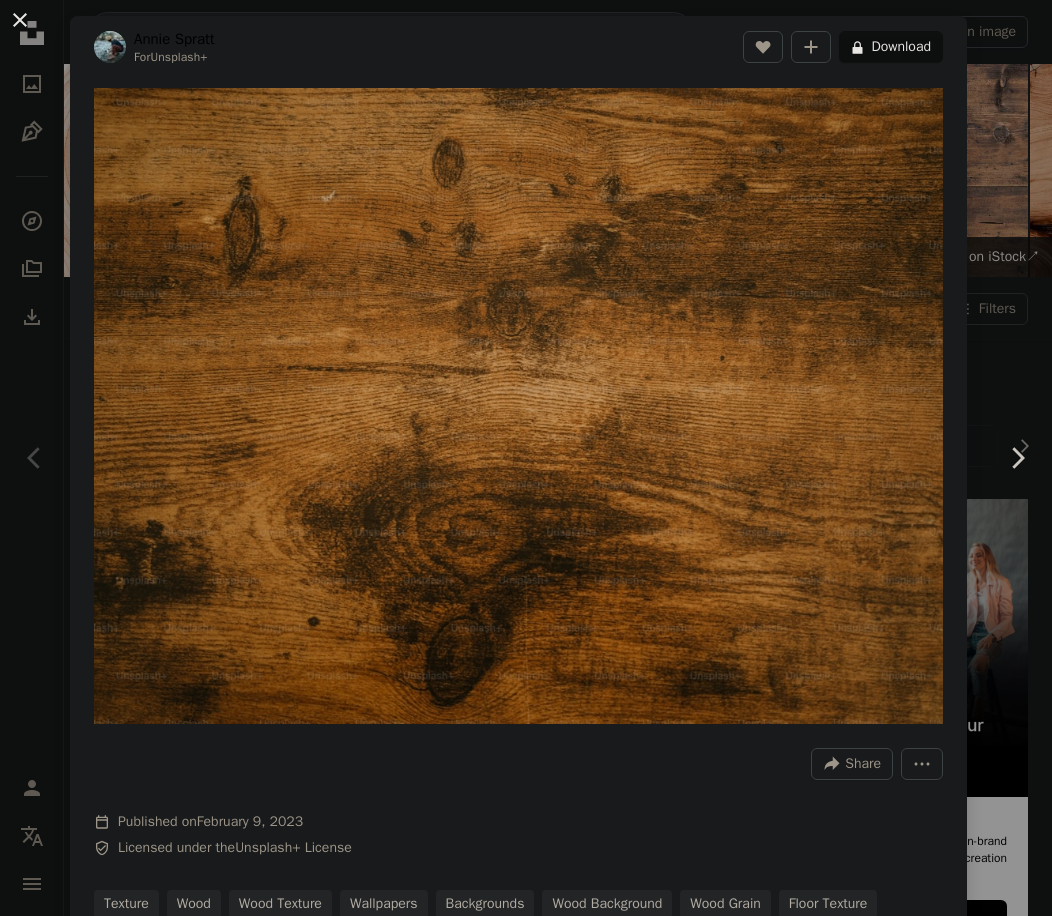 click on "An X shape" at bounding box center [20, 20] 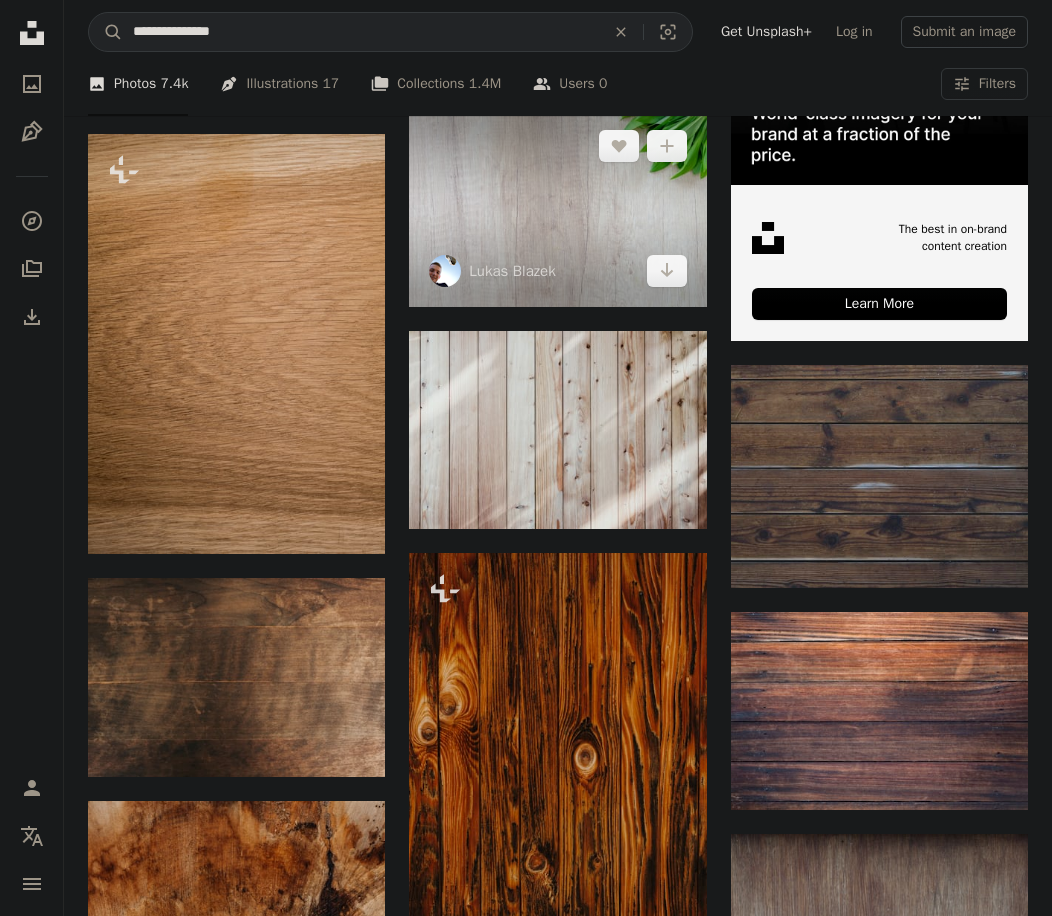 scroll, scrollTop: 306, scrollLeft: 0, axis: vertical 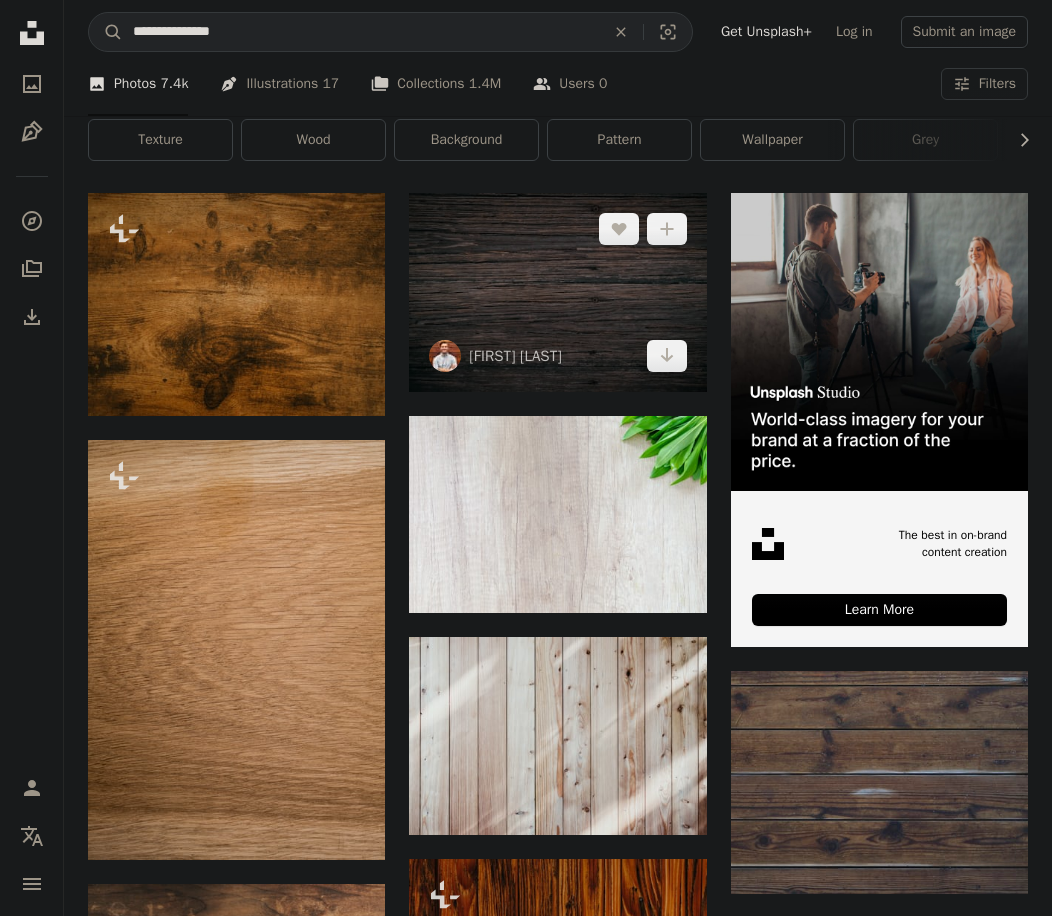 click at bounding box center [557, 292] 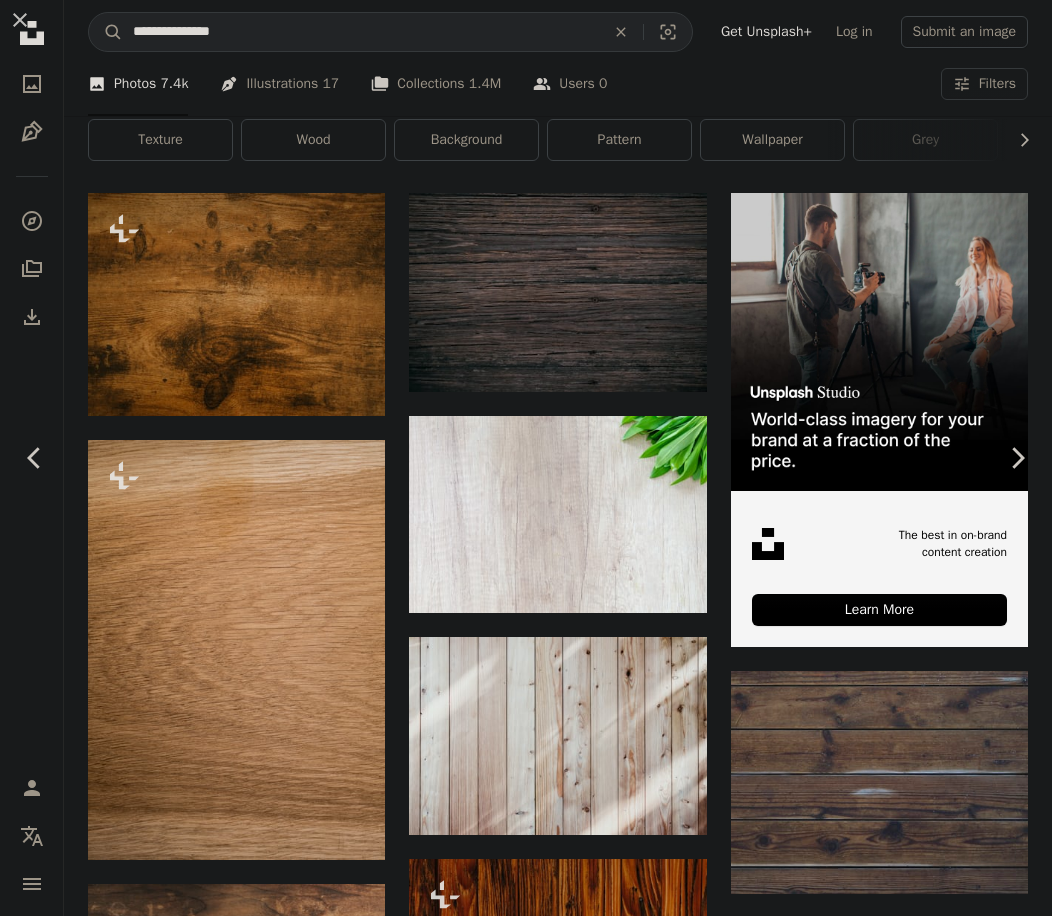 click on "Download free" at bounding box center [853, 3692] 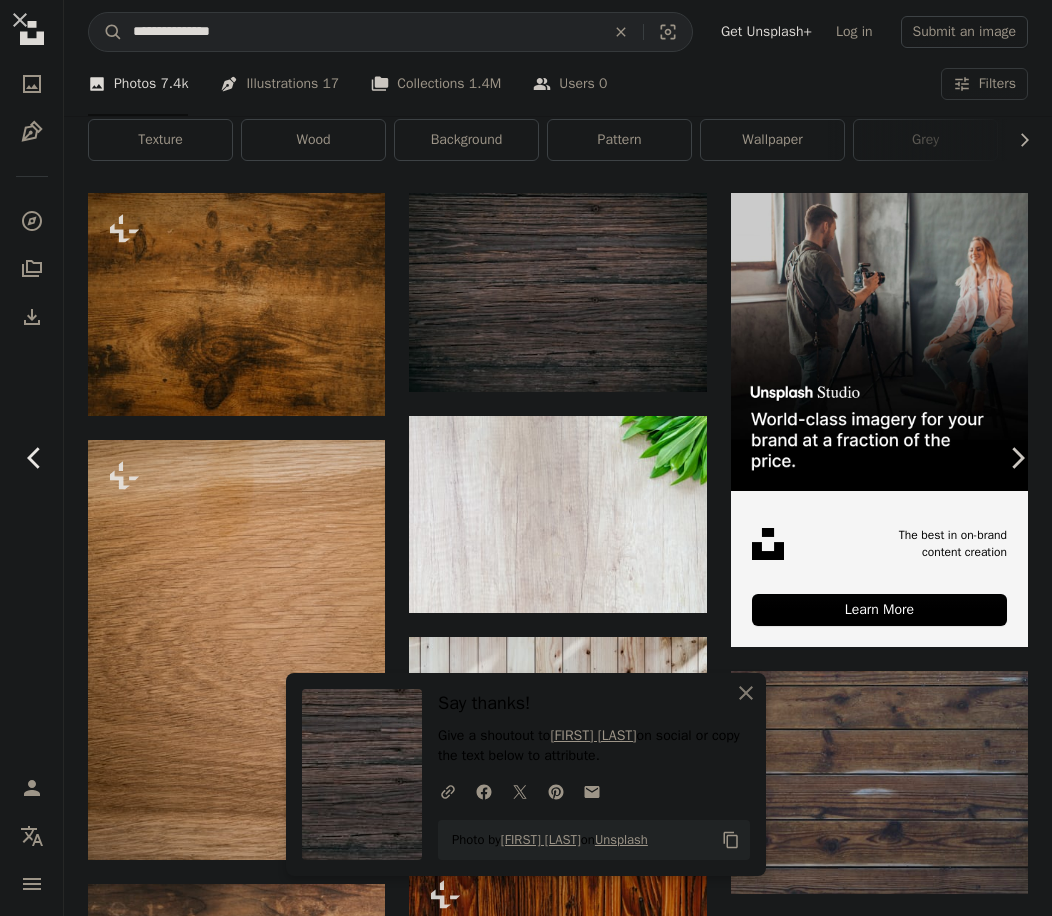 click 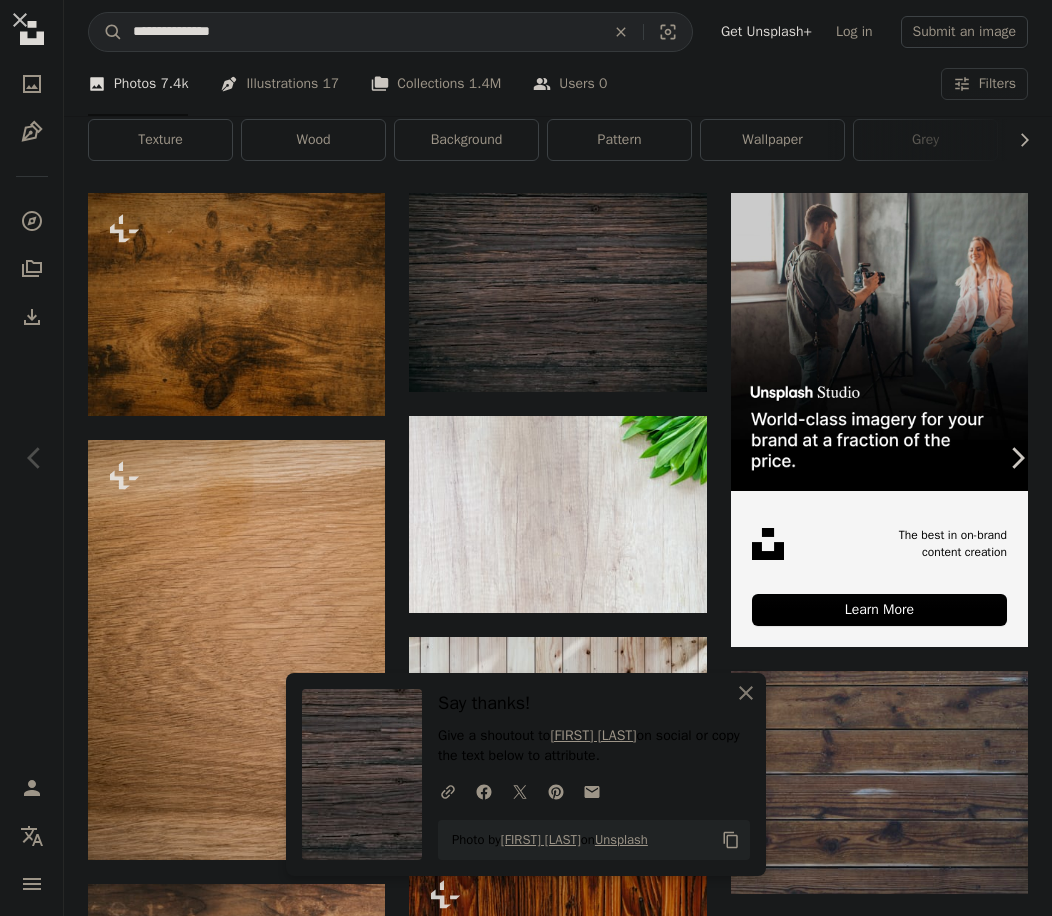 scroll, scrollTop: 10208, scrollLeft: 0, axis: vertical 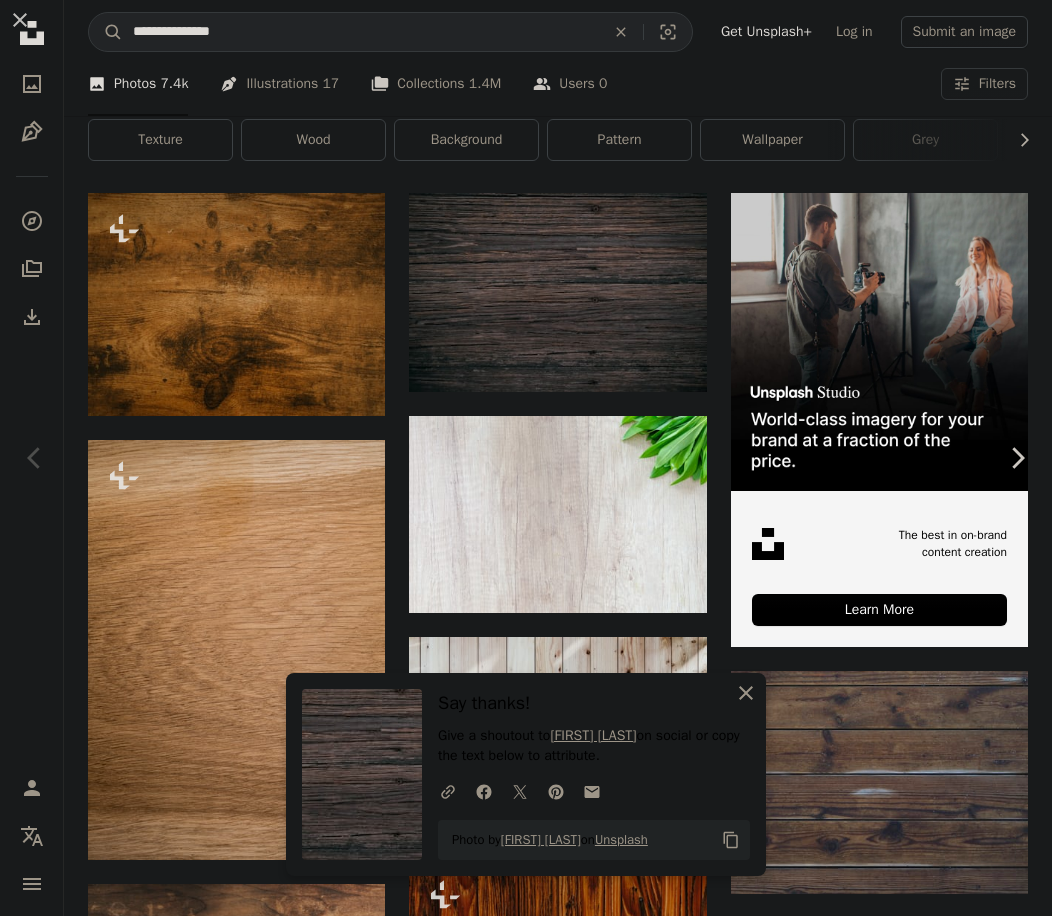 click on "An X shape" 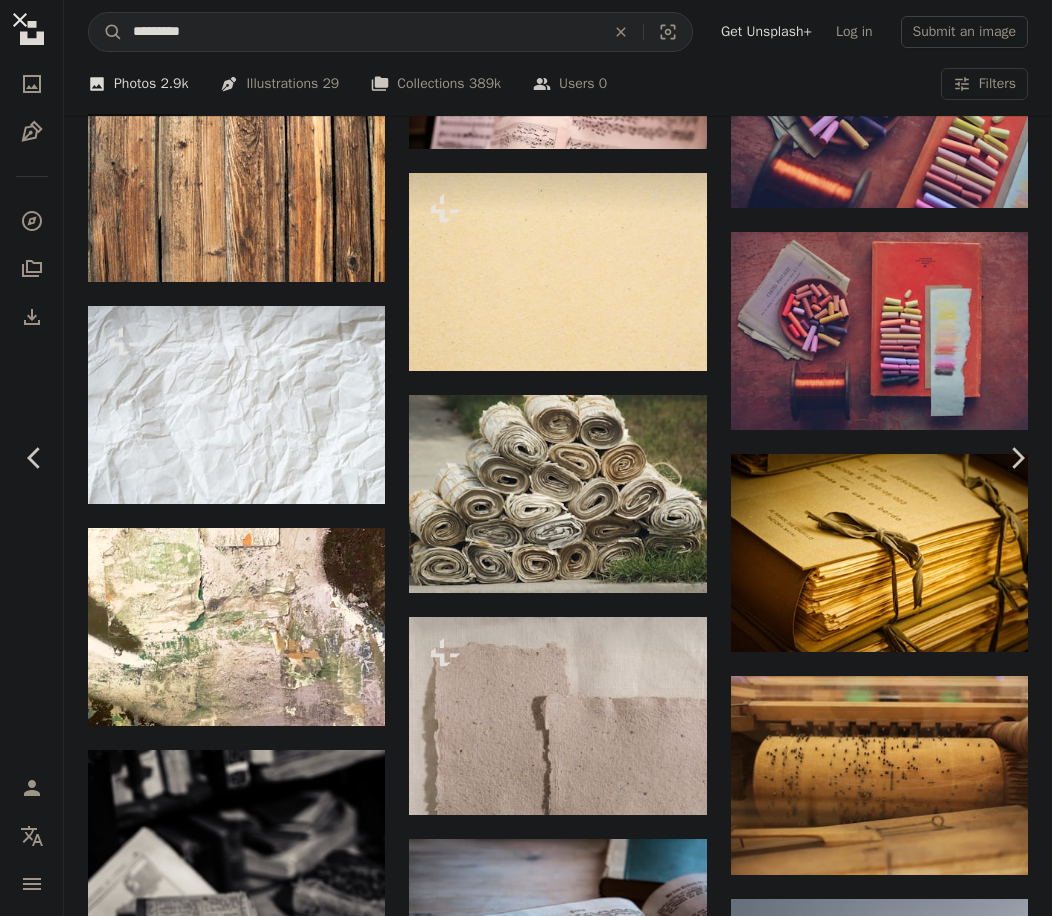 scroll, scrollTop: 27642, scrollLeft: 0, axis: vertical 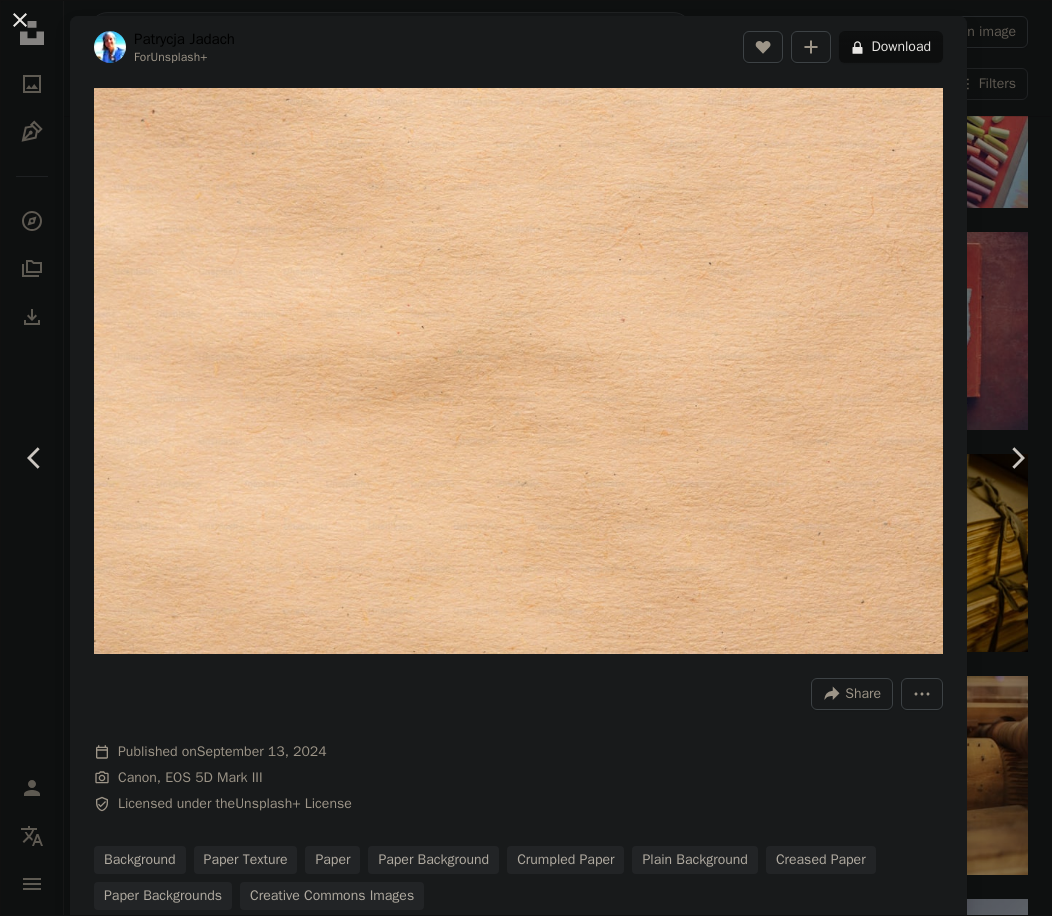 click on "An X shape" at bounding box center (20, 20) 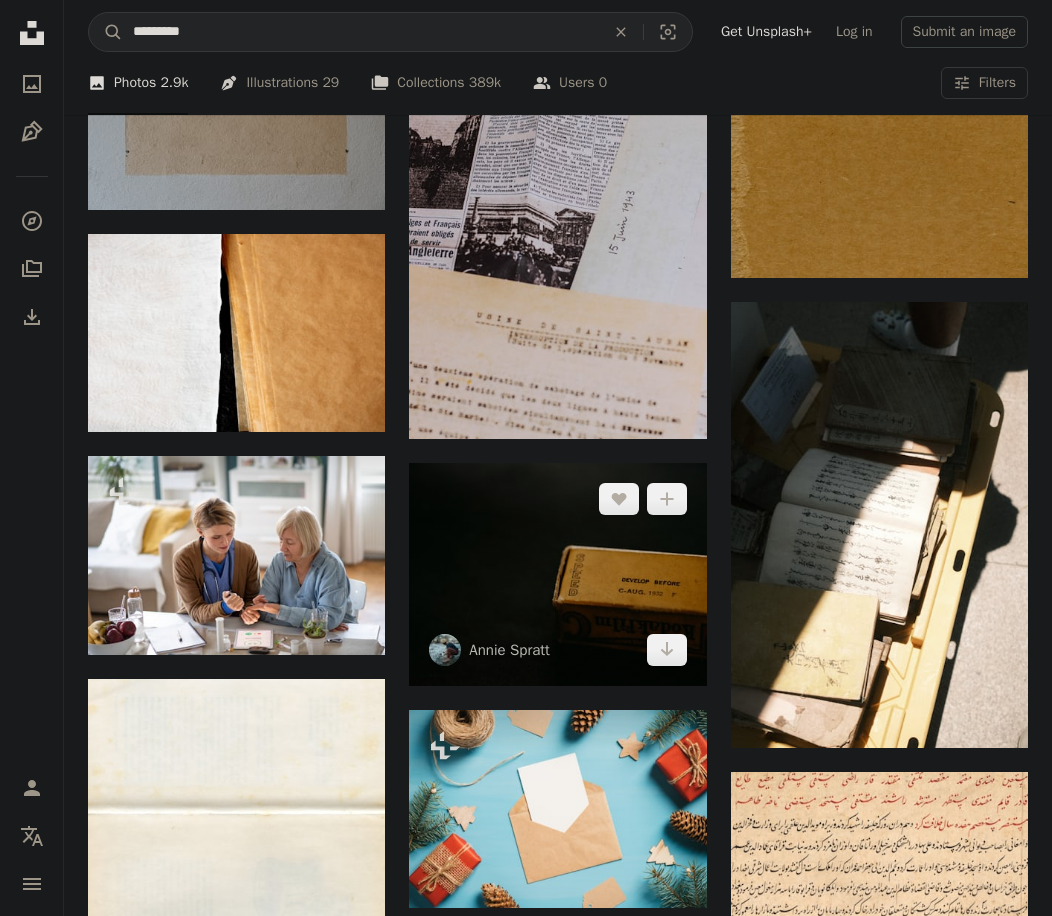 scroll, scrollTop: 65076, scrollLeft: 0, axis: vertical 